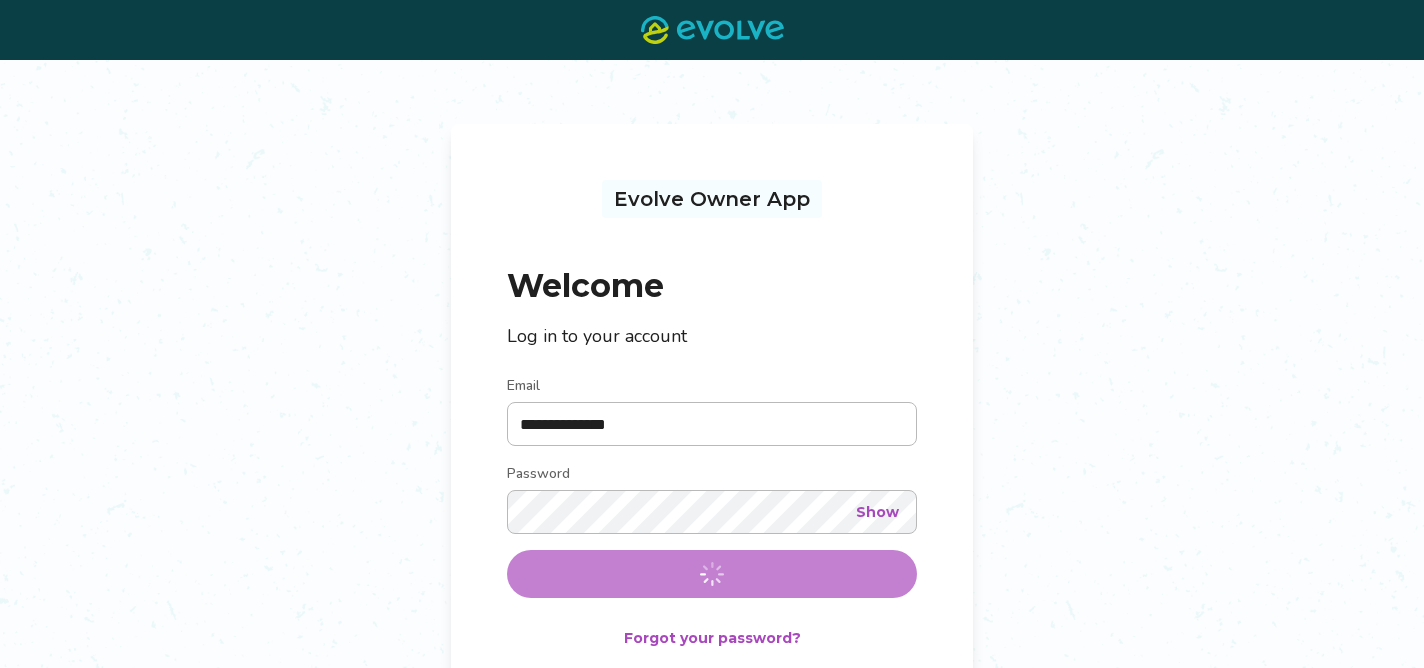 scroll, scrollTop: 0, scrollLeft: 0, axis: both 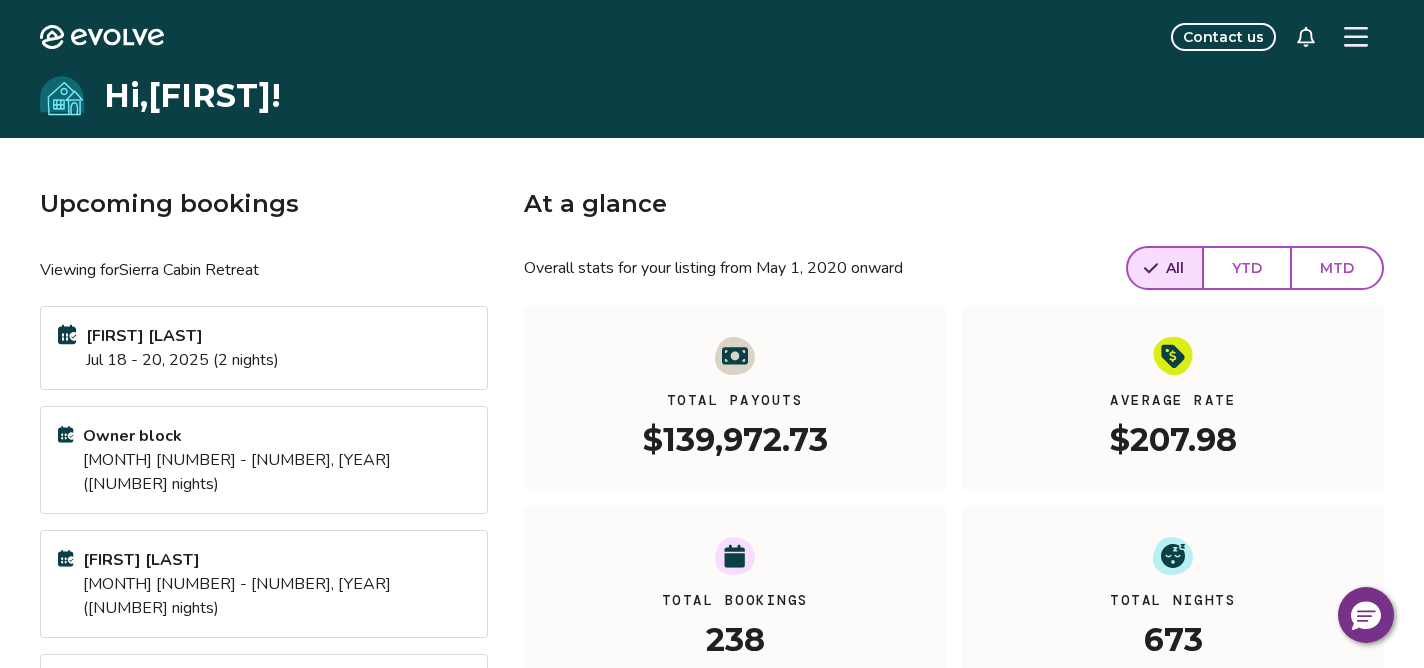 click 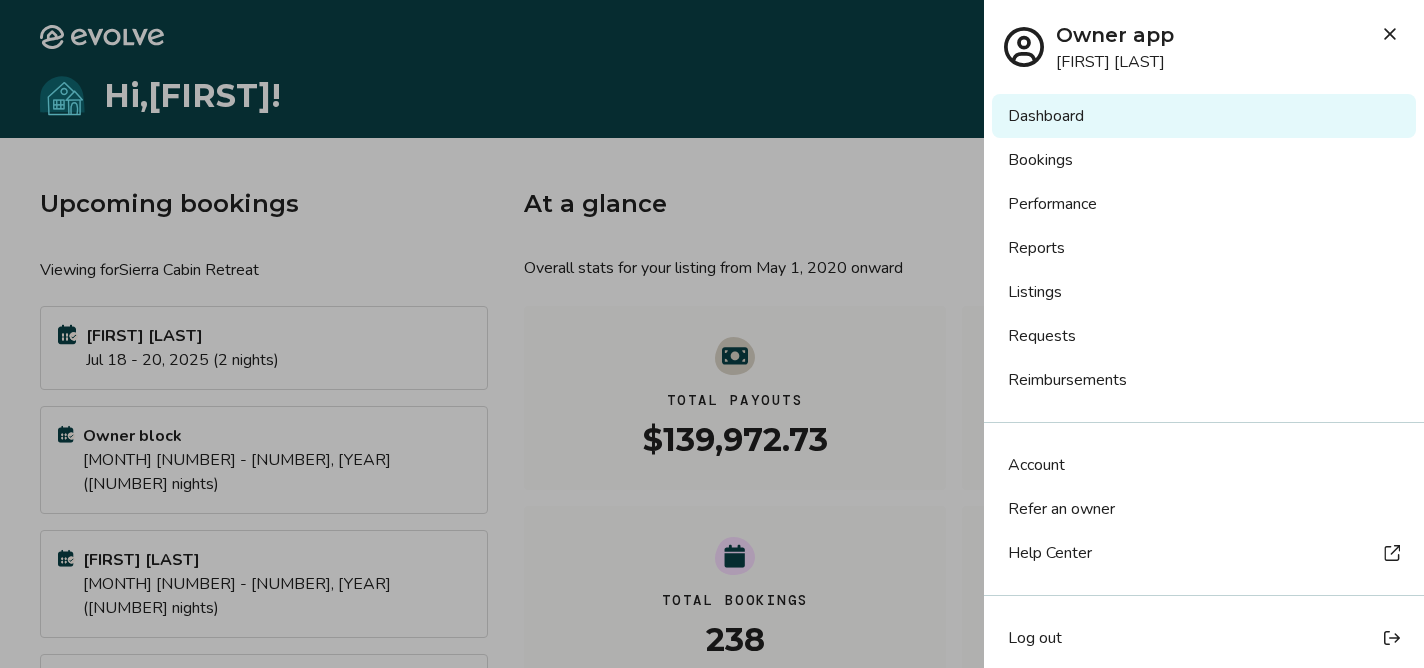 click on "Reports" at bounding box center (1204, 248) 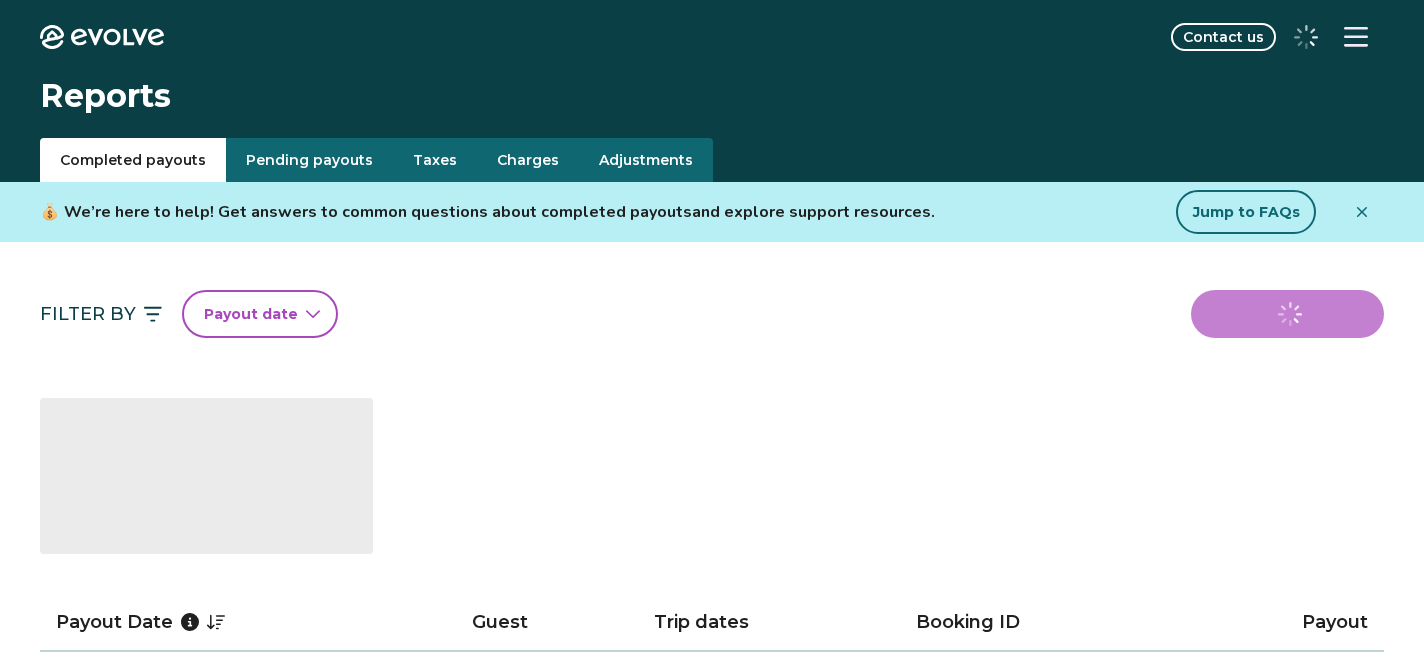 scroll, scrollTop: 0, scrollLeft: 0, axis: both 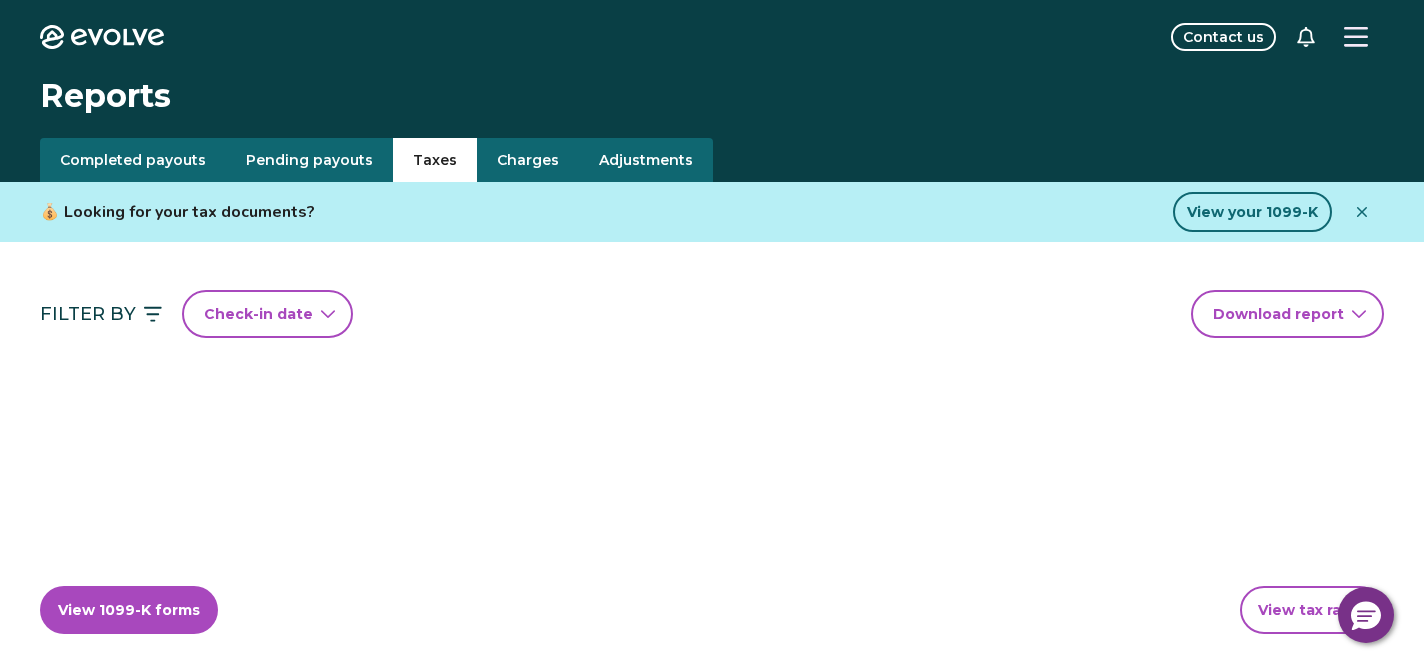 click on "Taxes" at bounding box center (435, 160) 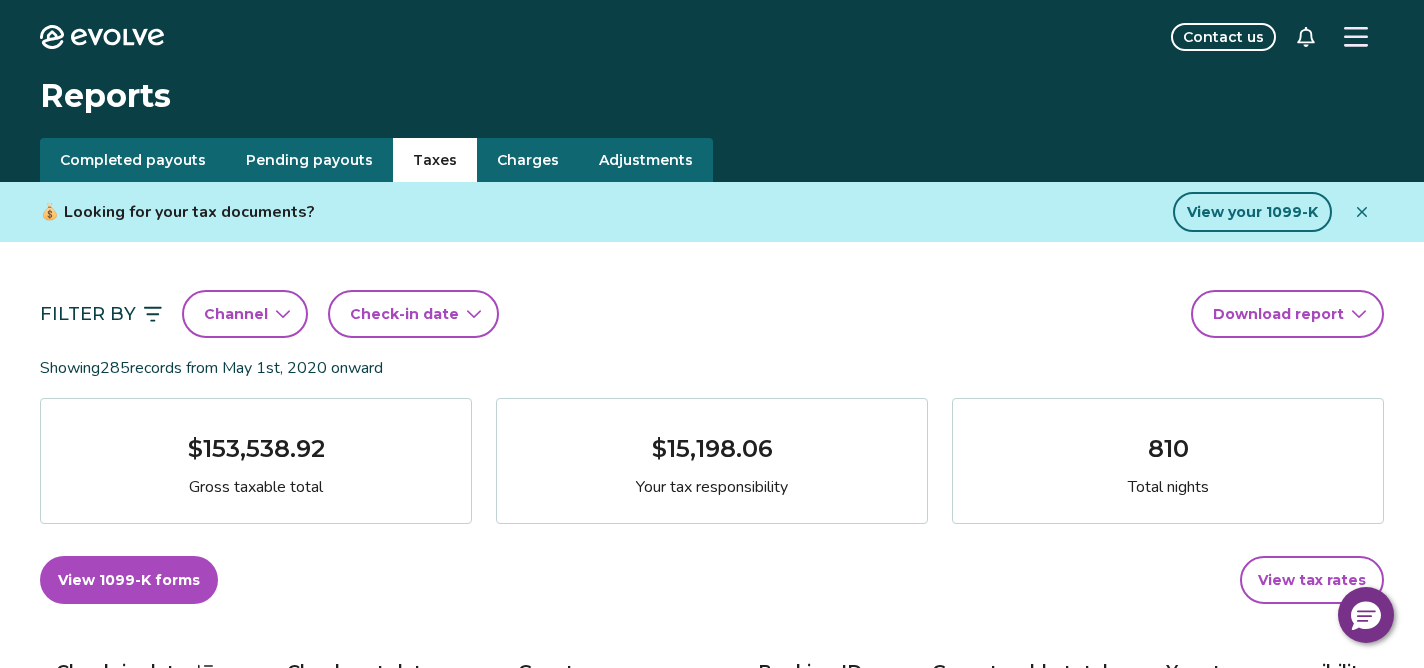 click on "Check-in date" at bounding box center (404, 314) 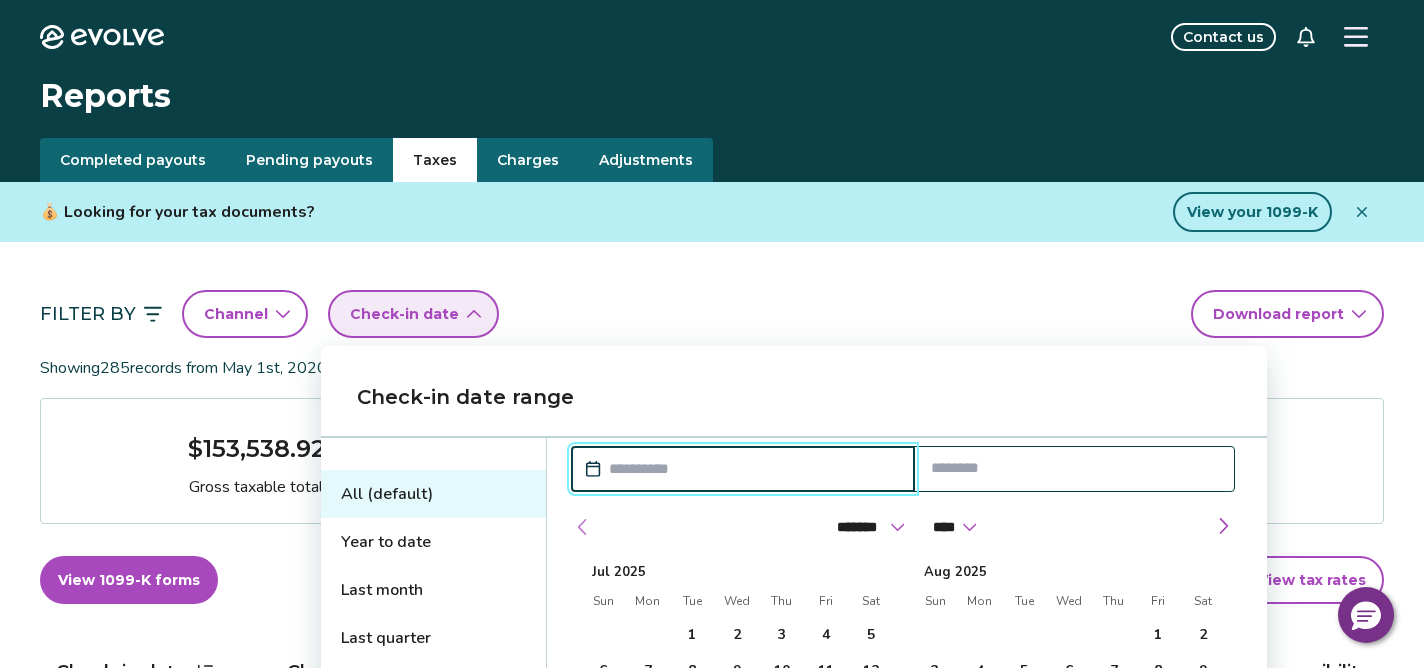 click at bounding box center (583, 527) 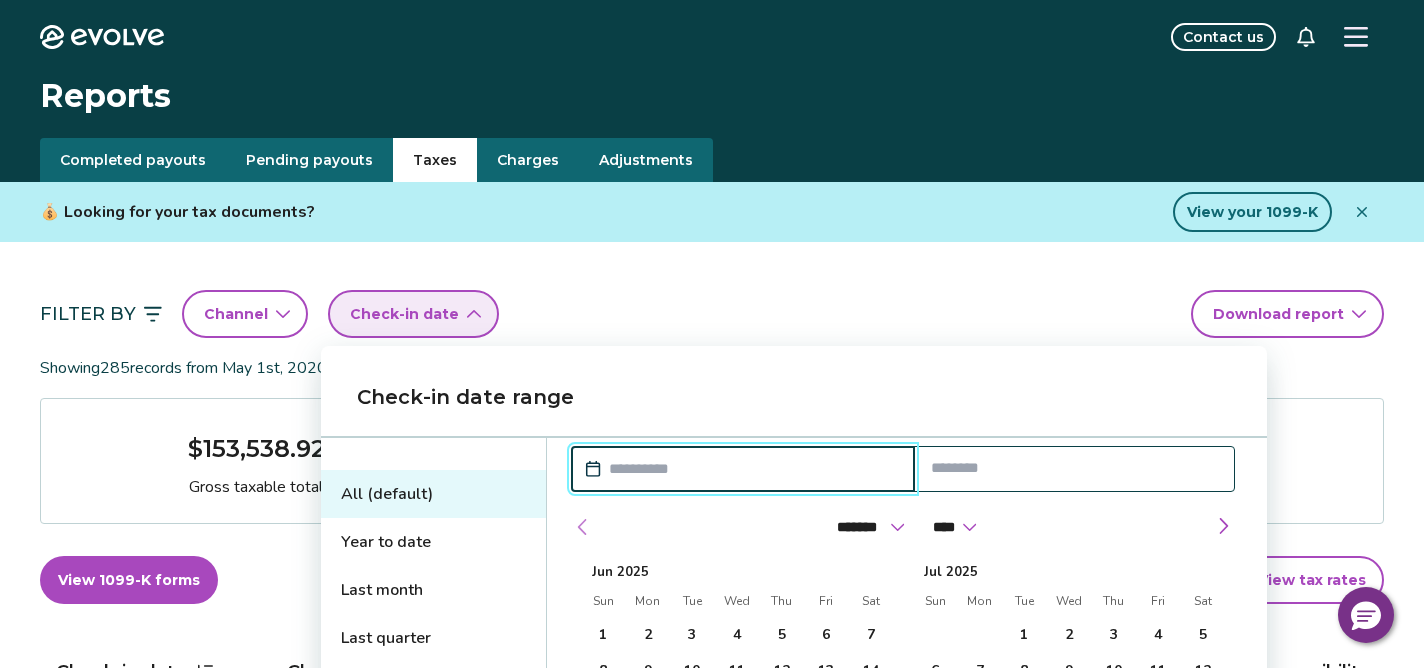 click at bounding box center (583, 527) 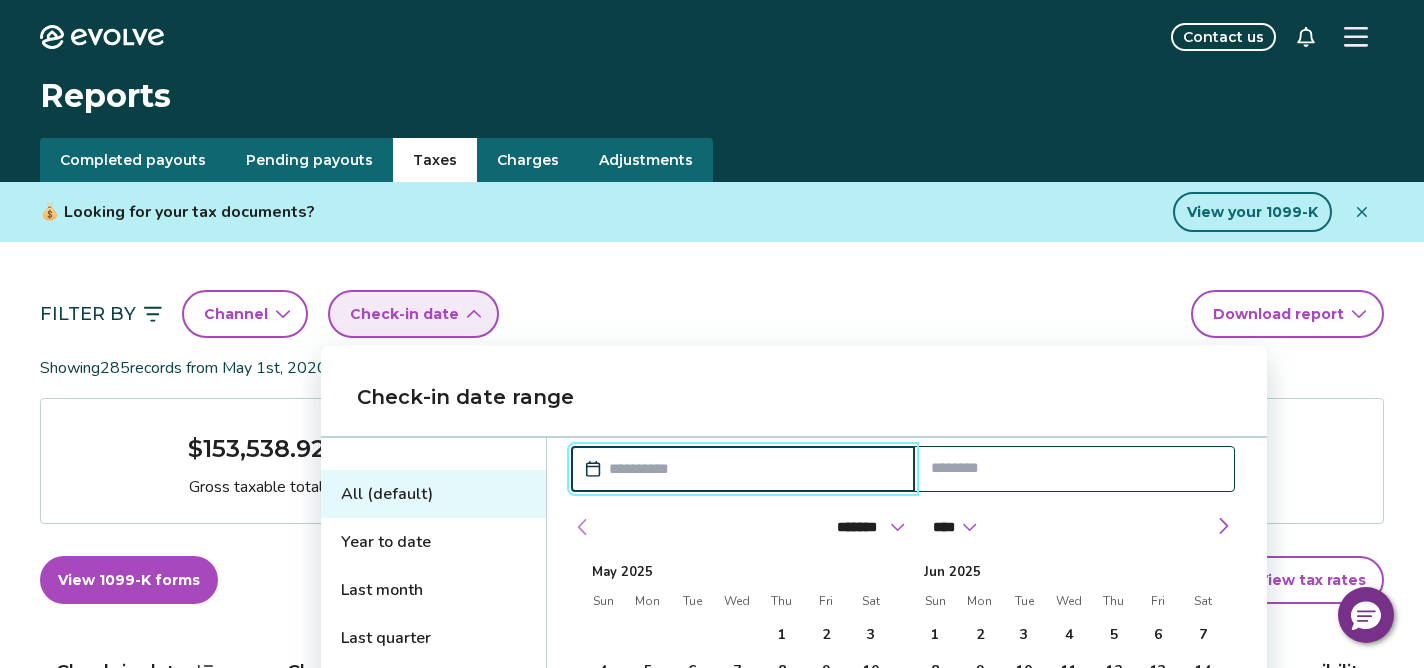 click at bounding box center (583, 527) 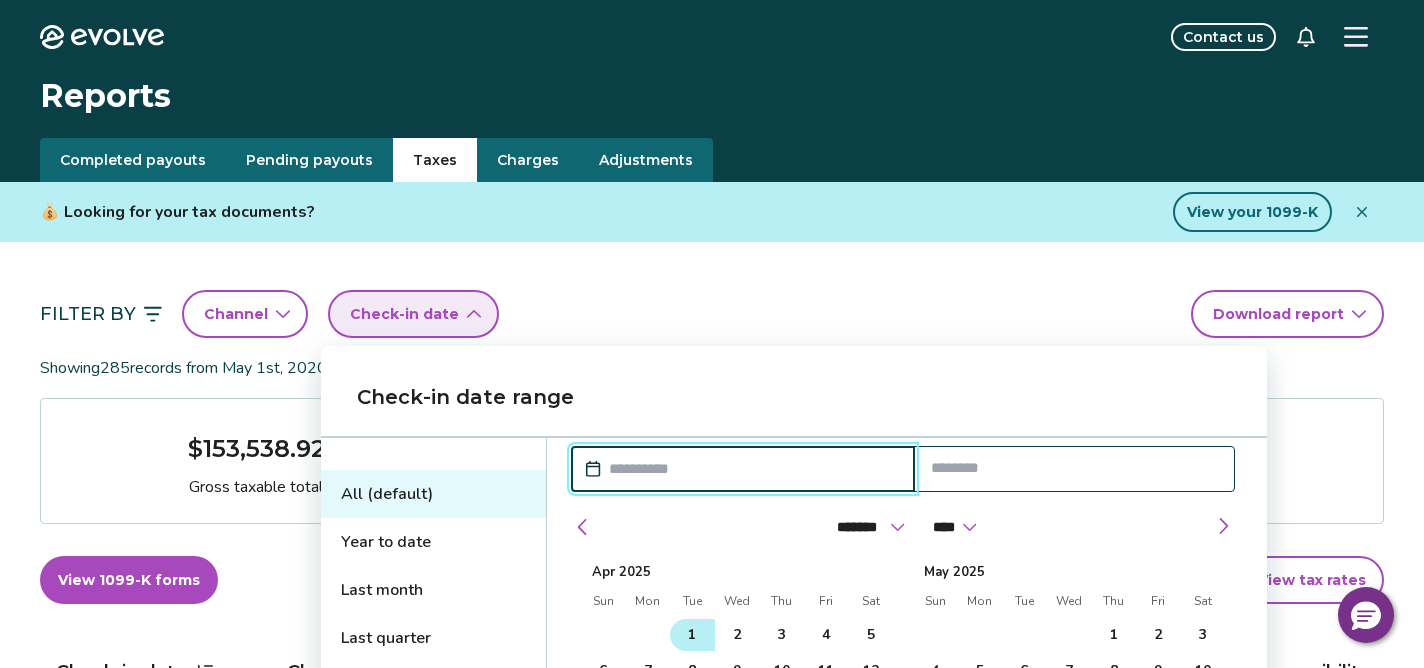 click on "1" at bounding box center [692, 635] 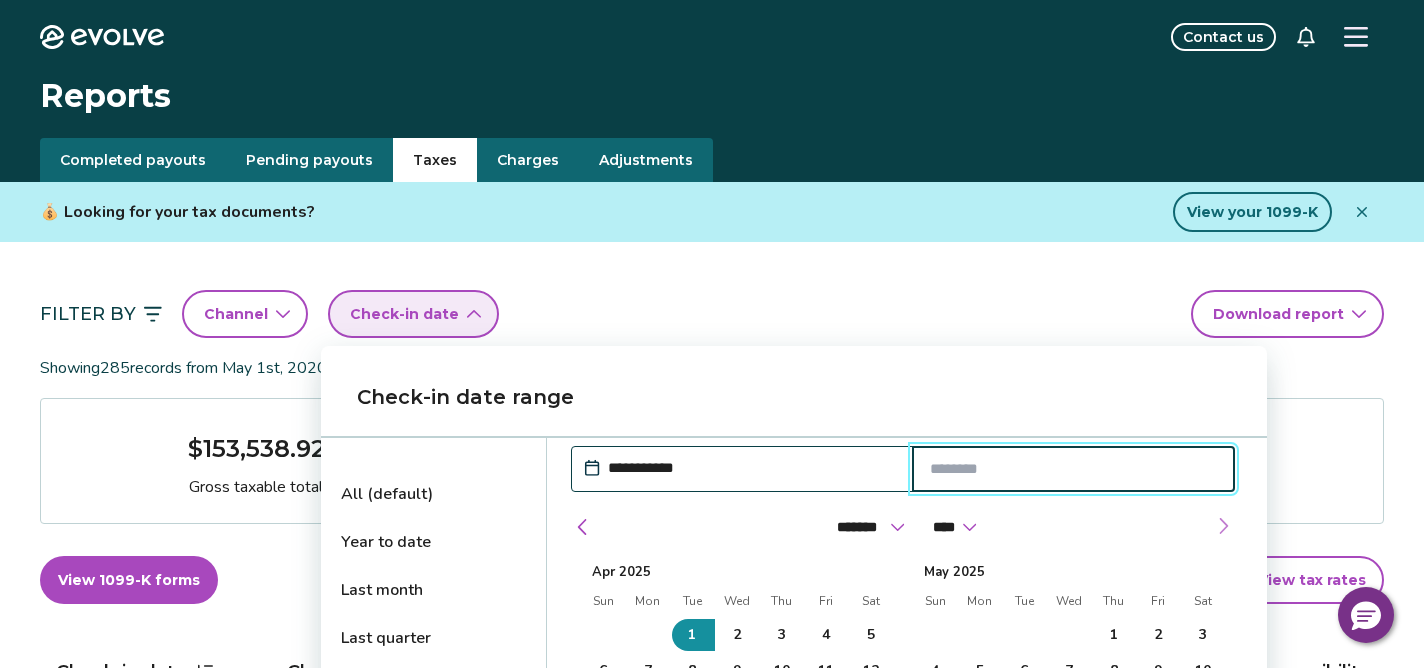 click at bounding box center [1223, 526] 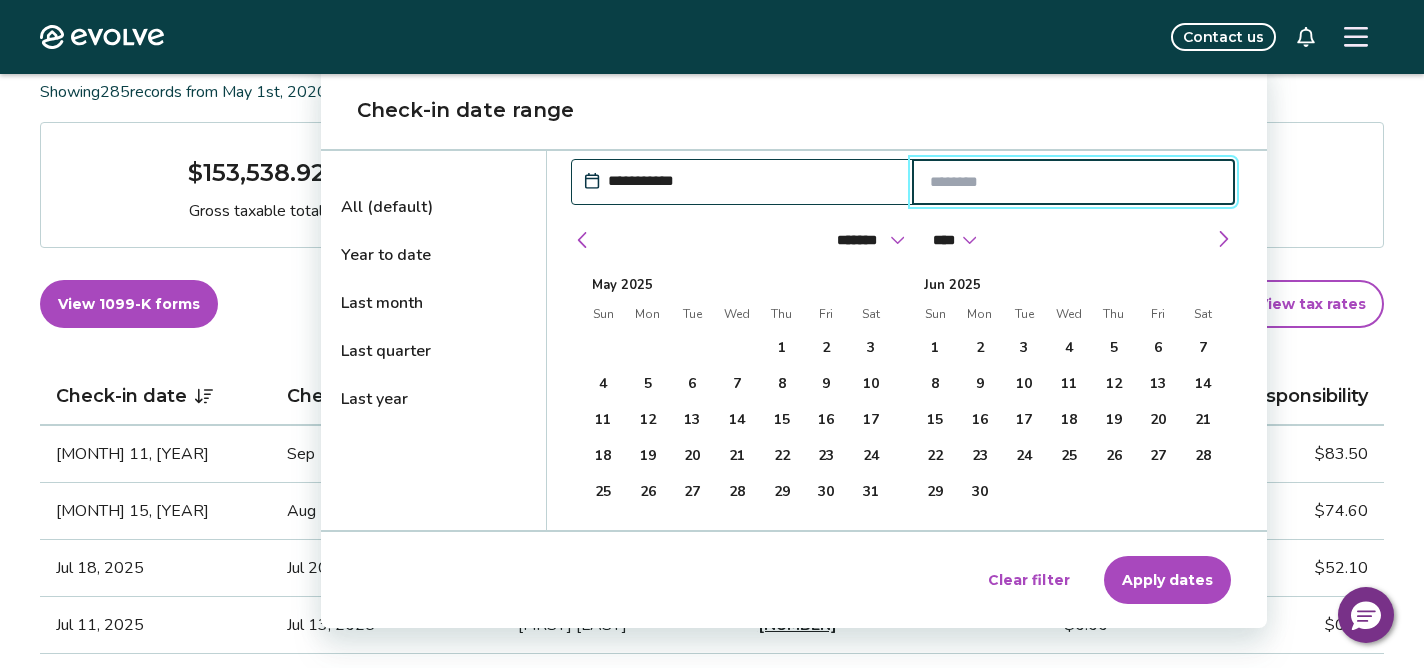 scroll, scrollTop: 287, scrollLeft: 0, axis: vertical 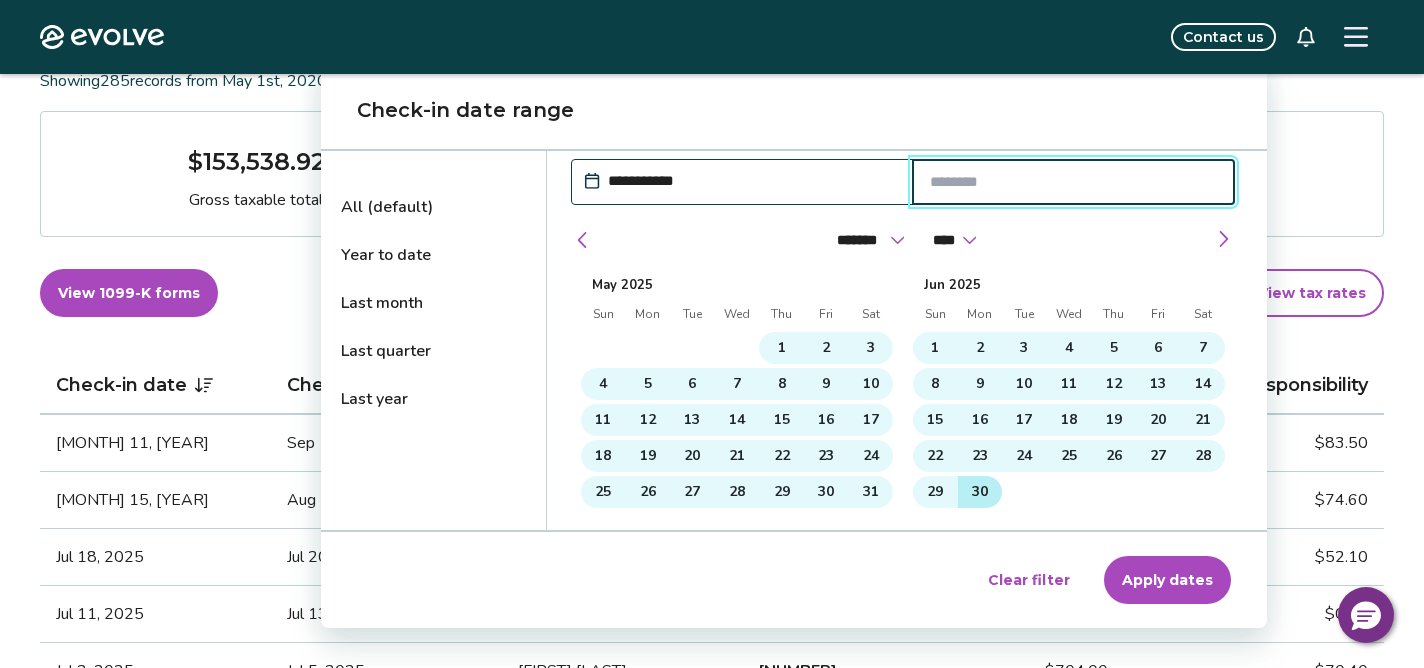 click on "30" at bounding box center (980, 492) 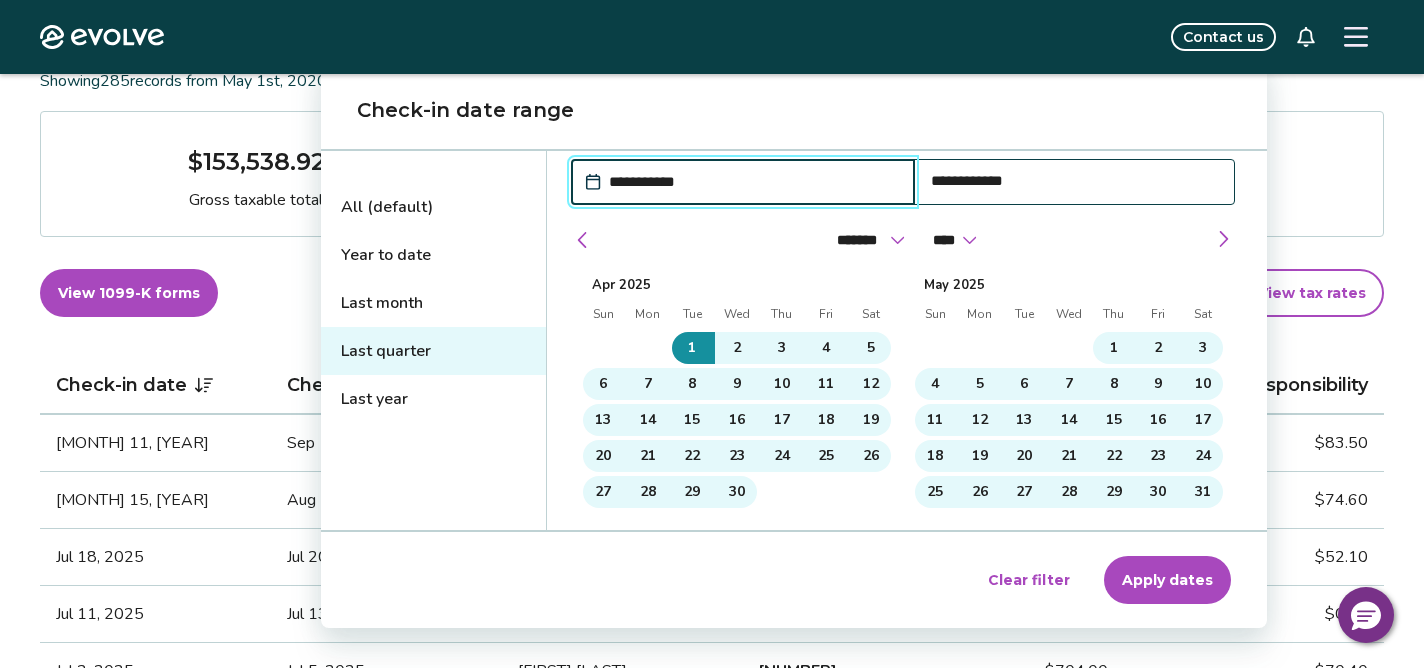click on "Apply dates" at bounding box center (1167, 580) 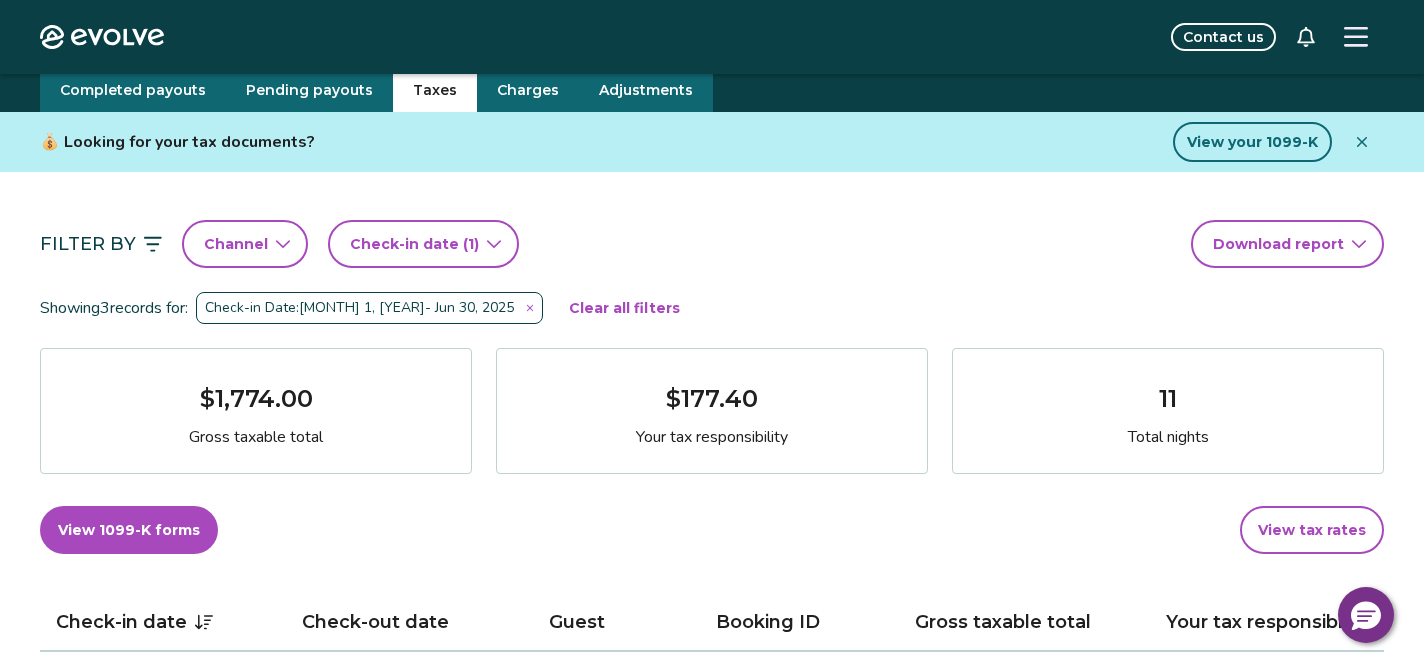 scroll, scrollTop: 75, scrollLeft: 0, axis: vertical 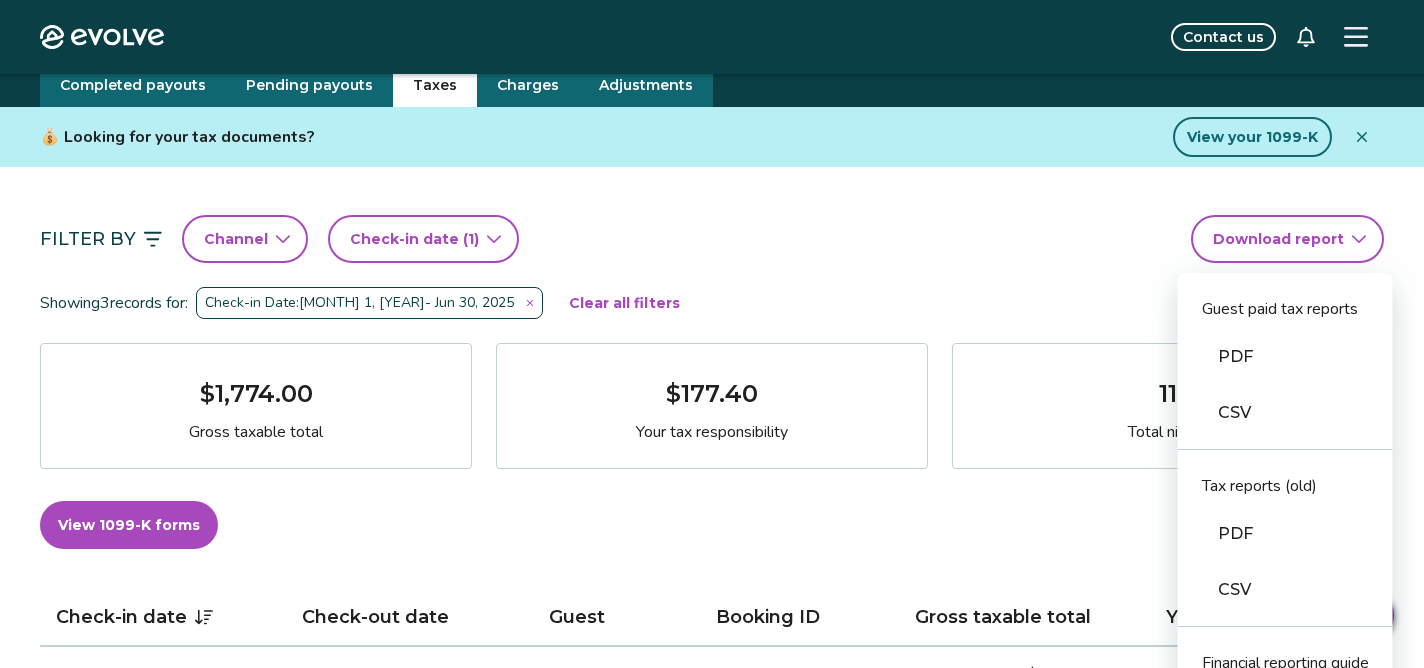 click on "Evolve Contact us Reports Completed payouts Pending payouts Taxes Charges Adjustments 💰 Looking for your tax documents? View your 1099-K Filter By  Channel Check-in date (1) Download   report Guest paid tax reports PDF CSV Tax reports (old) PDF CSV Financial reporting guide PDF Showing  3  records   for: Check-in Date:  [MONTH] 1, [YEAR]  -   [MONTH] 30, [YEAR] Clear all filters $[AMOUNT] Gross taxable total $[AMOUNT] Your tax responsibility 11 Total nights View 1099-K forms View tax rates Check-in date Check-out date Guest Booking ID Gross taxable total Your tax responsibility [MONTH] 13, [YEAR] [MONTH] 15, [YEAR] [FIRST] [LAST] $[AMOUNT] $[AMOUNT] [MONTH] 22, [YEAR] [MONTH] 28, [YEAR] [FIRST] [LAST] $[AMOUNT] $[AMOUNT] [MONTH] 16, [YEAR] [MONTH] 19, [YEAR] [FIRST] [LAST] $[AMOUNT] $[AMOUNT] Tax FAQs How is my gross taxable total calculated? How is my tax responsibility calculated, and why does it sometimes show $0.00? What is taxed damage protection and why is it included in my gross taxable total? Tax resources Privacy Policy |" at bounding box center (712, 976) 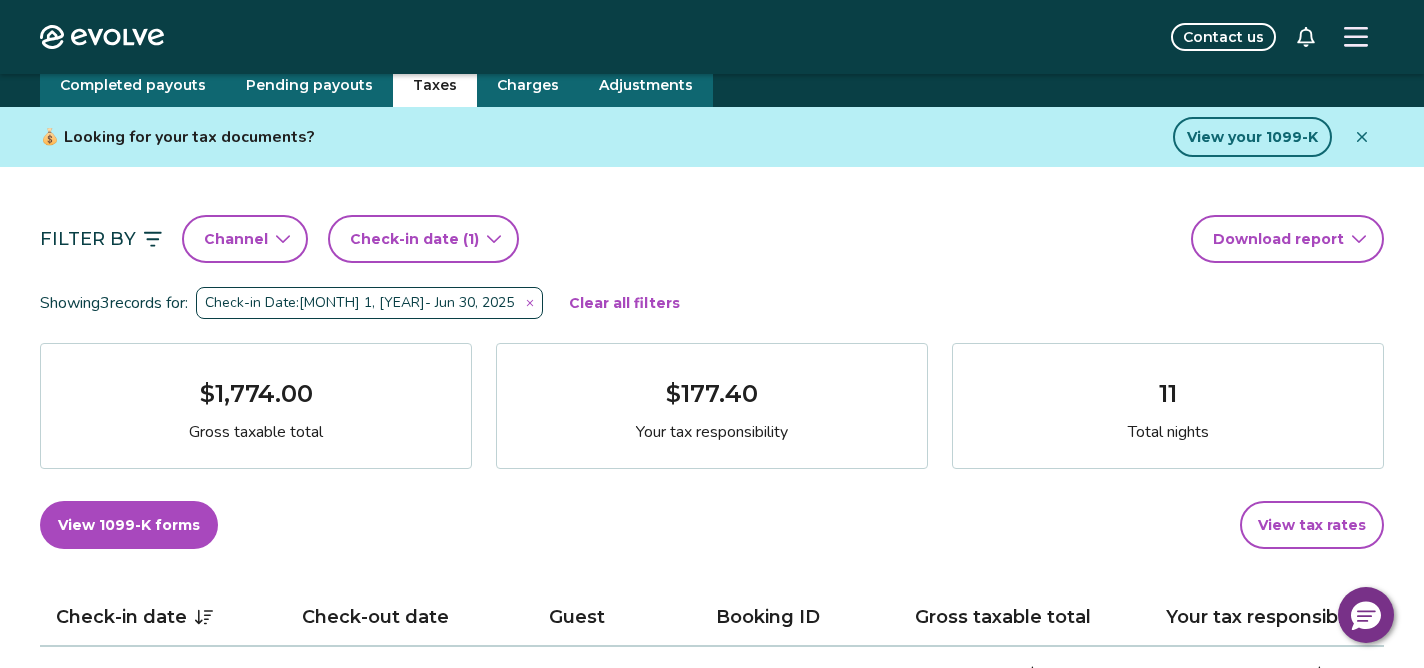 click 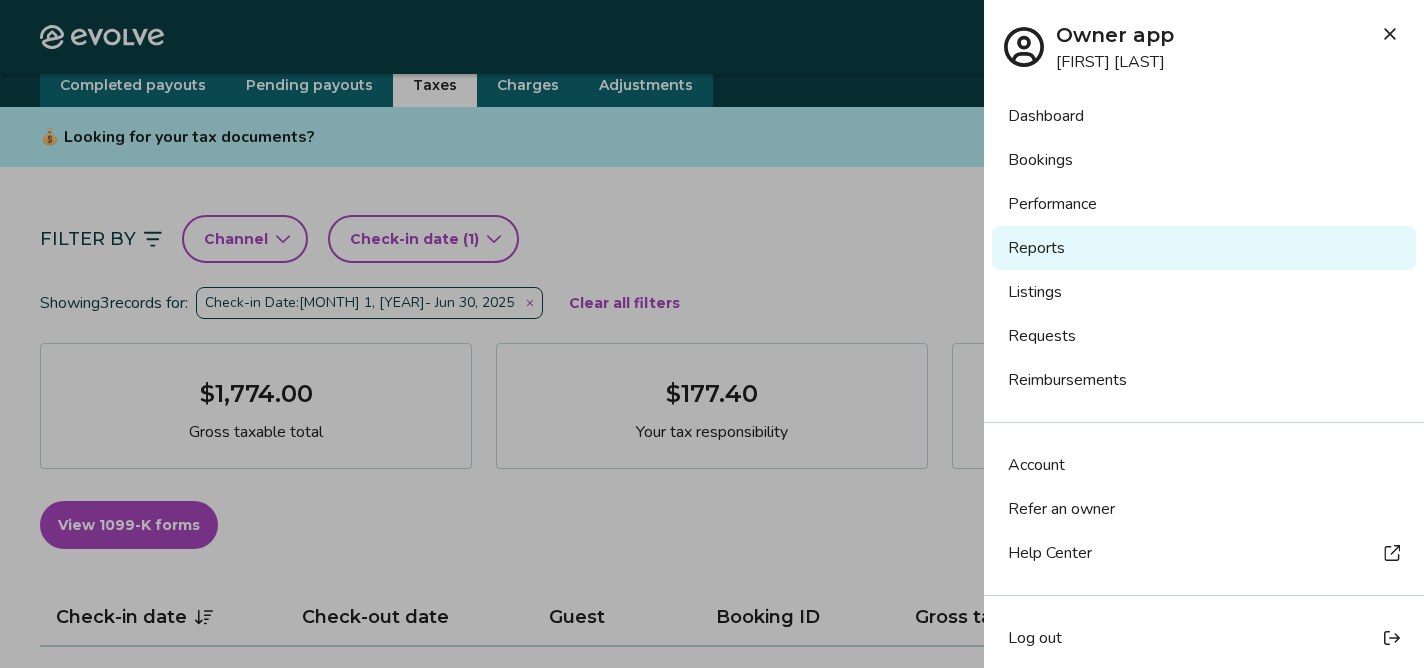 click on "Log out" at bounding box center [1035, 638] 